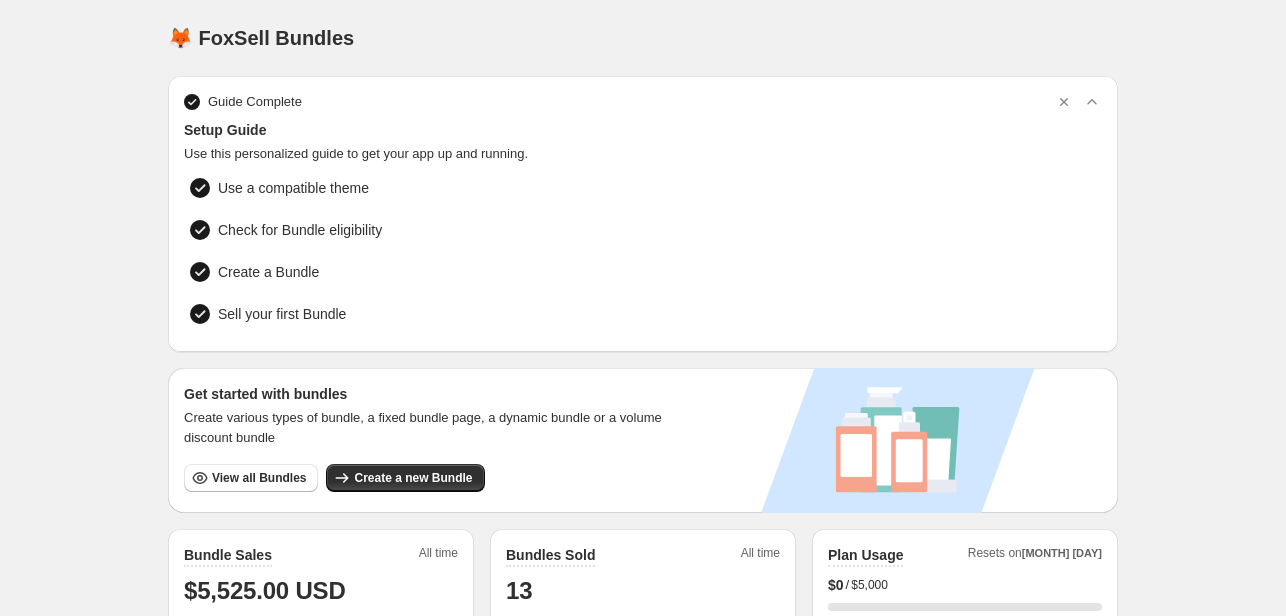 scroll, scrollTop: 0, scrollLeft: 0, axis: both 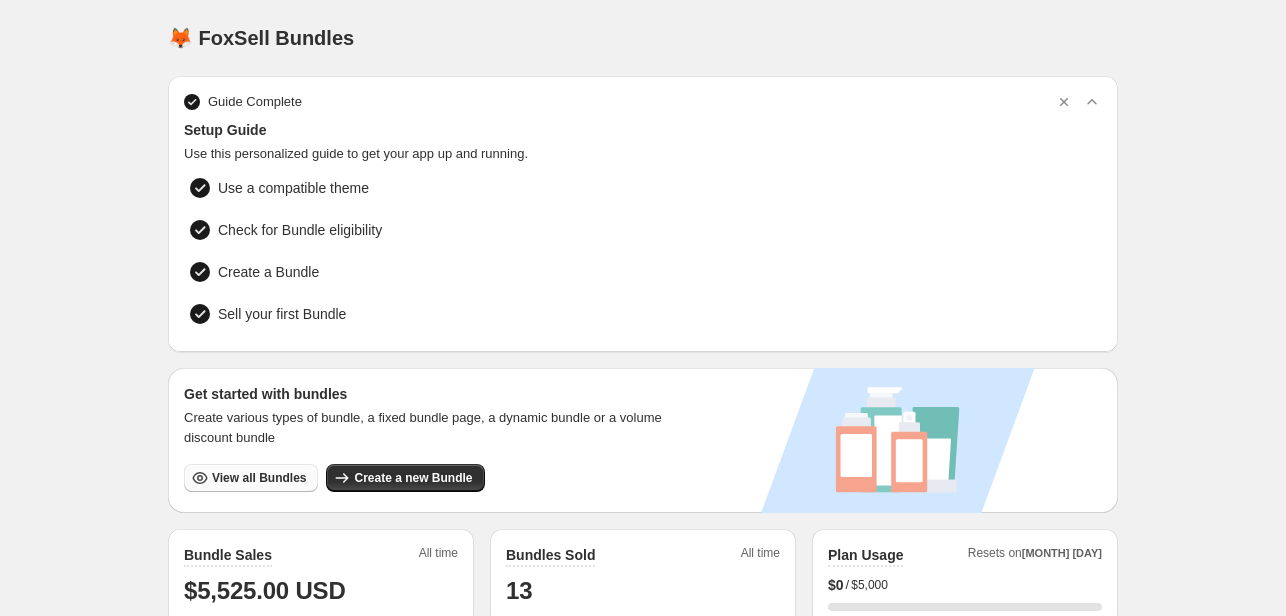 click on "View all Bundles" at bounding box center [259, 478] 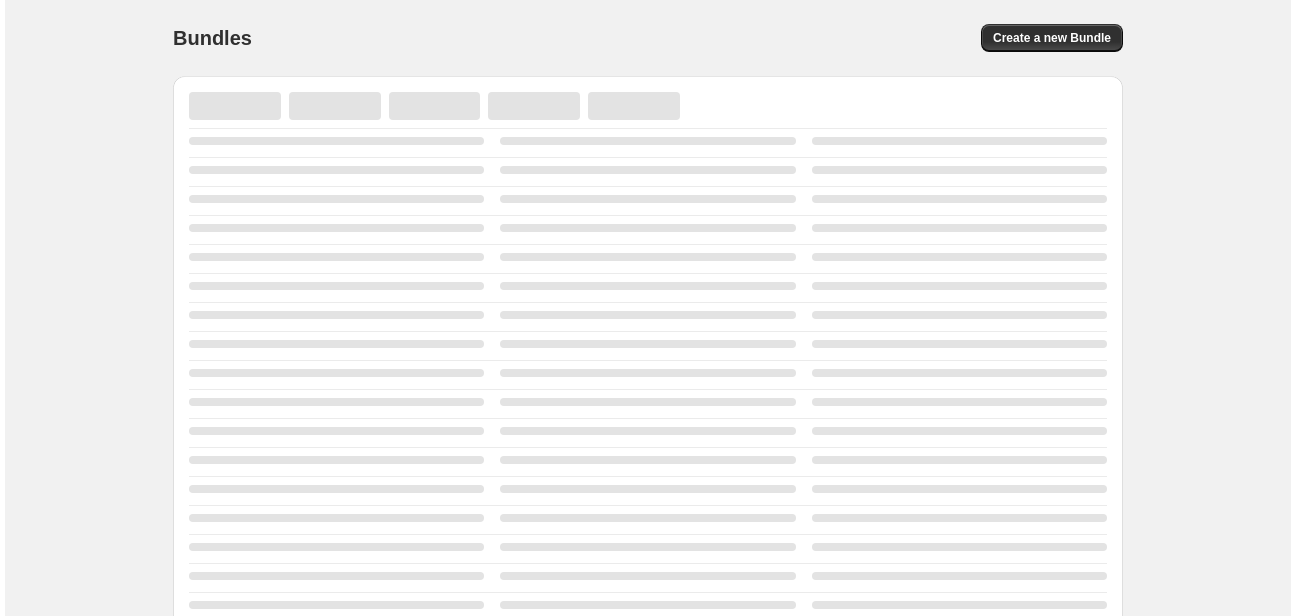 scroll, scrollTop: 0, scrollLeft: 0, axis: both 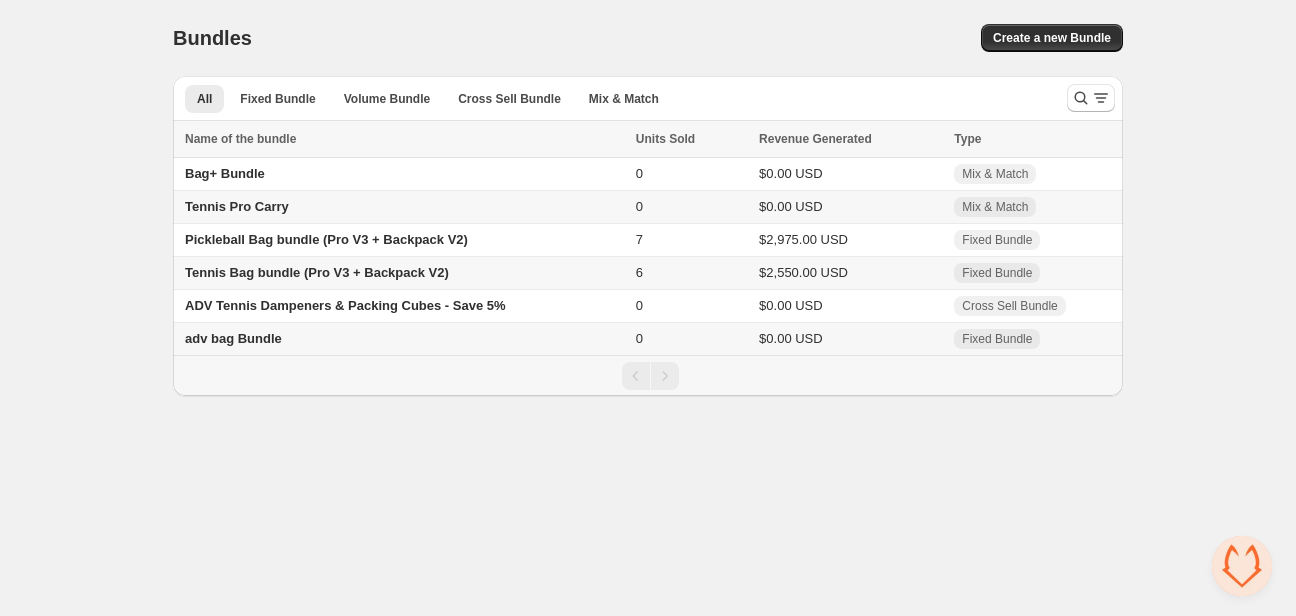 click on "Tennis Bag bundle (Pro V3 + Backpack V2)" at bounding box center [317, 272] 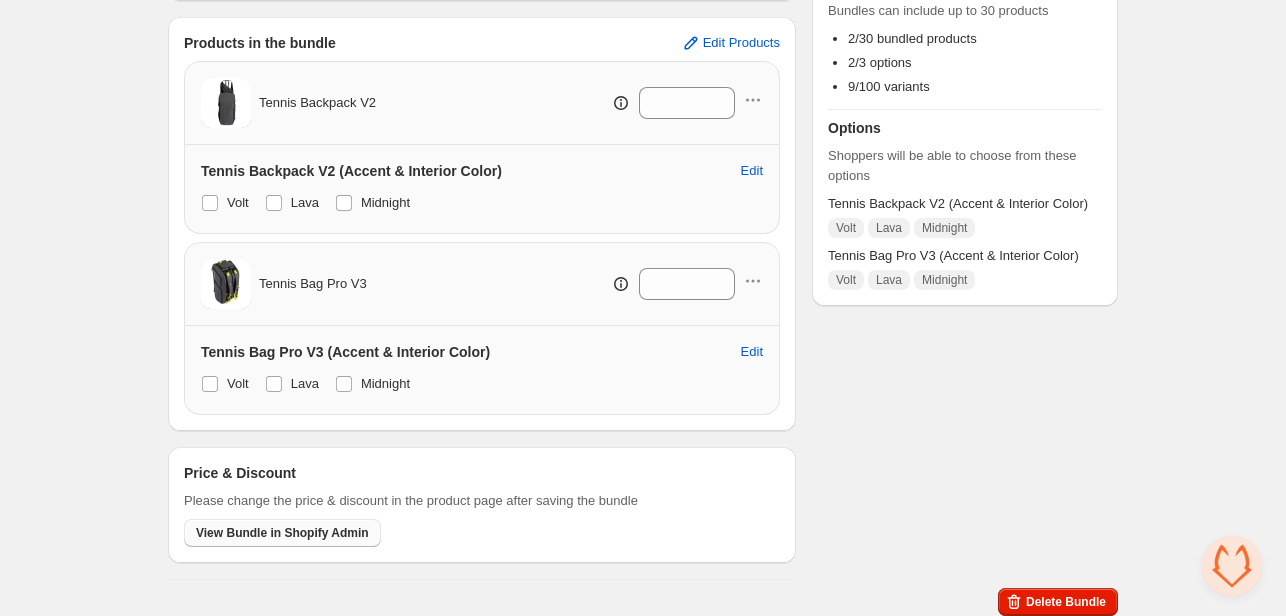 scroll, scrollTop: 349, scrollLeft: 0, axis: vertical 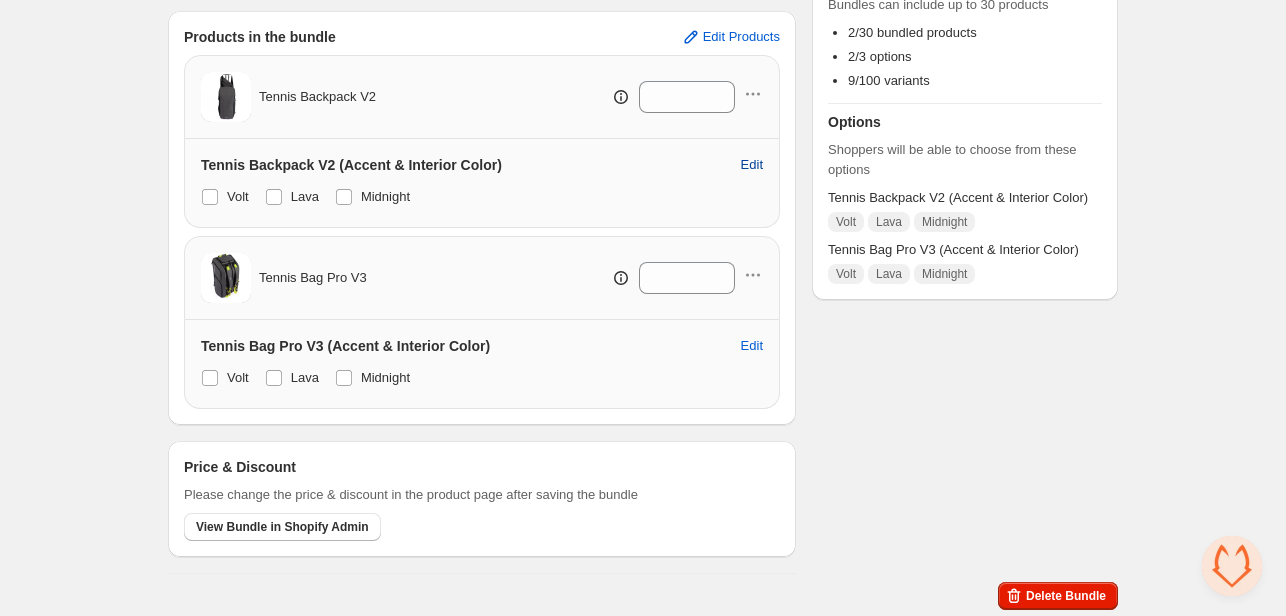 click on "Edit" at bounding box center [752, 165] 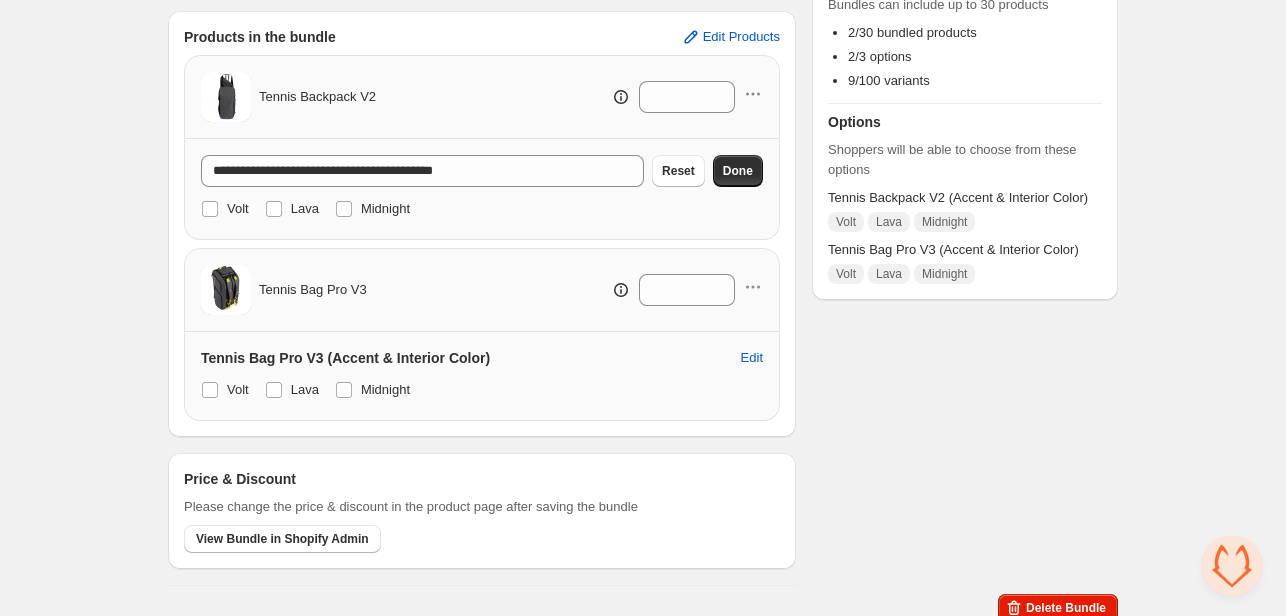 click on "Checklist Status To change the bundle's status to active, please do so in the bundle's product page after saving the bundle Components Bundles can include up to 30 products 2/30 bundled products 2/3 options 9/100 variants Options Shoppers will be able to choose from these options Tennis Backpack V2 (Accent & Interior Color) Volt Lava Midnight Tennis Bag Pro V3 (Accent & Interior Color) Volt Lava Midnight" at bounding box center [965, 168] 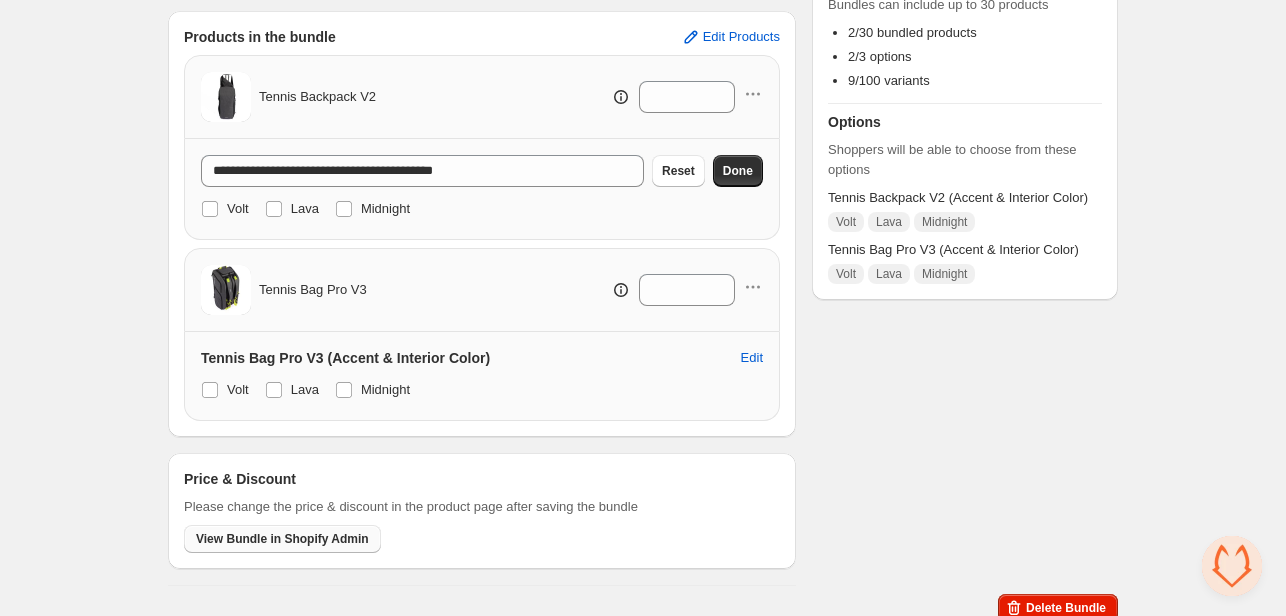 click on "View Bundle in Shopify Admin" at bounding box center (282, 539) 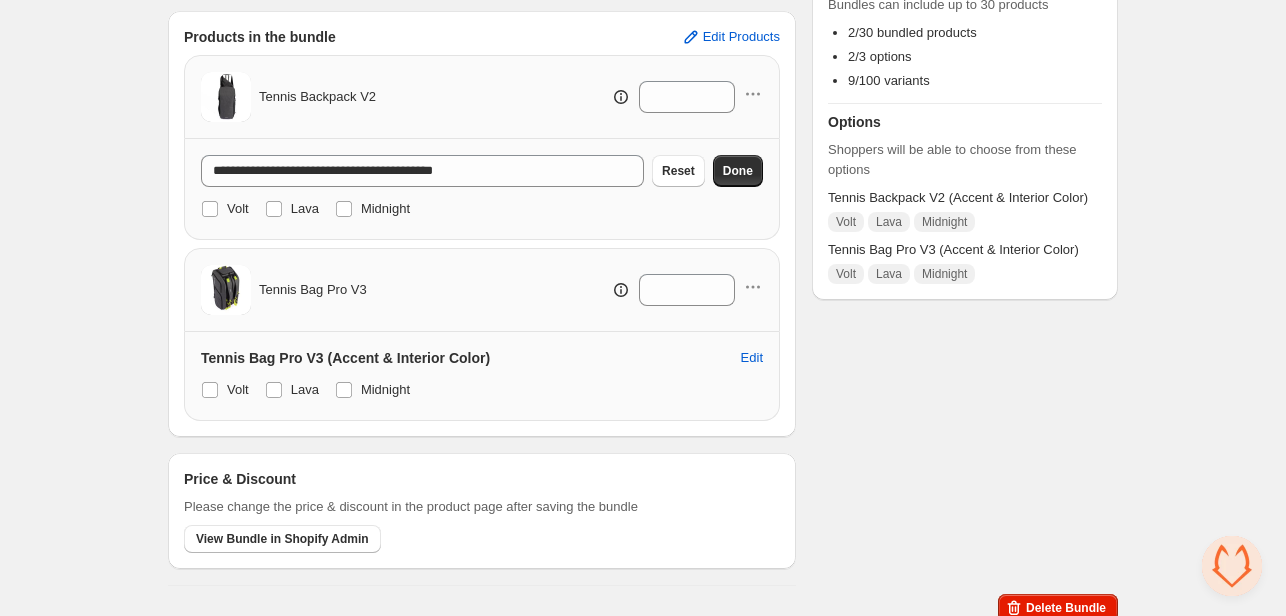scroll, scrollTop: 361, scrollLeft: 0, axis: vertical 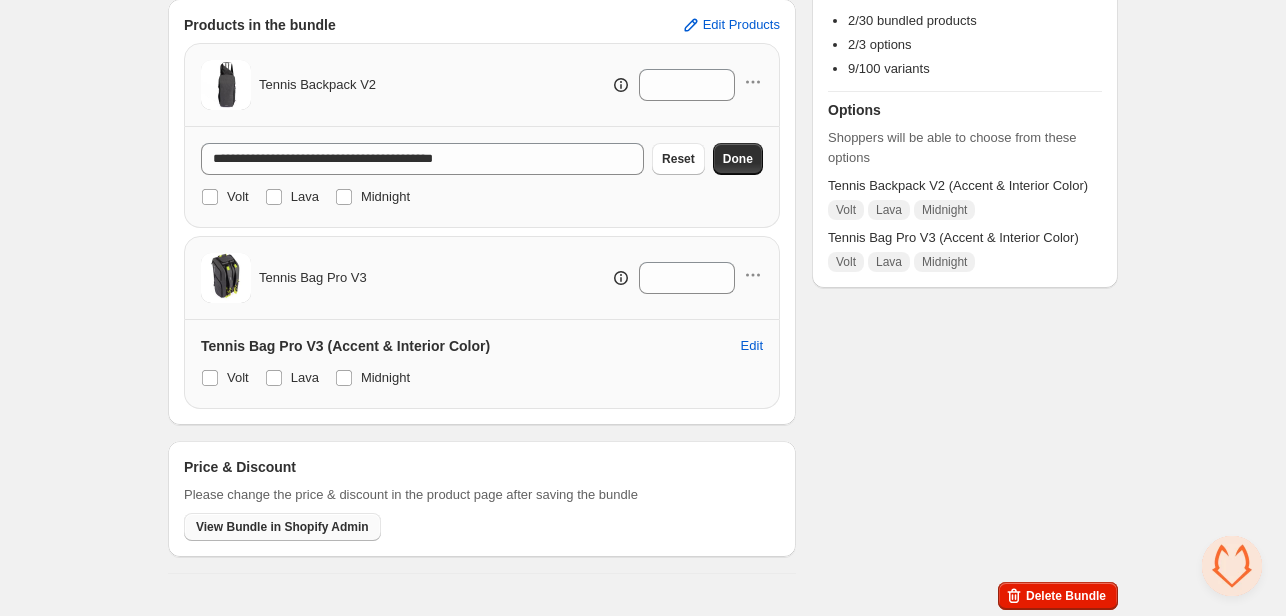 click on "View Bundle in Shopify Admin" at bounding box center [282, 527] 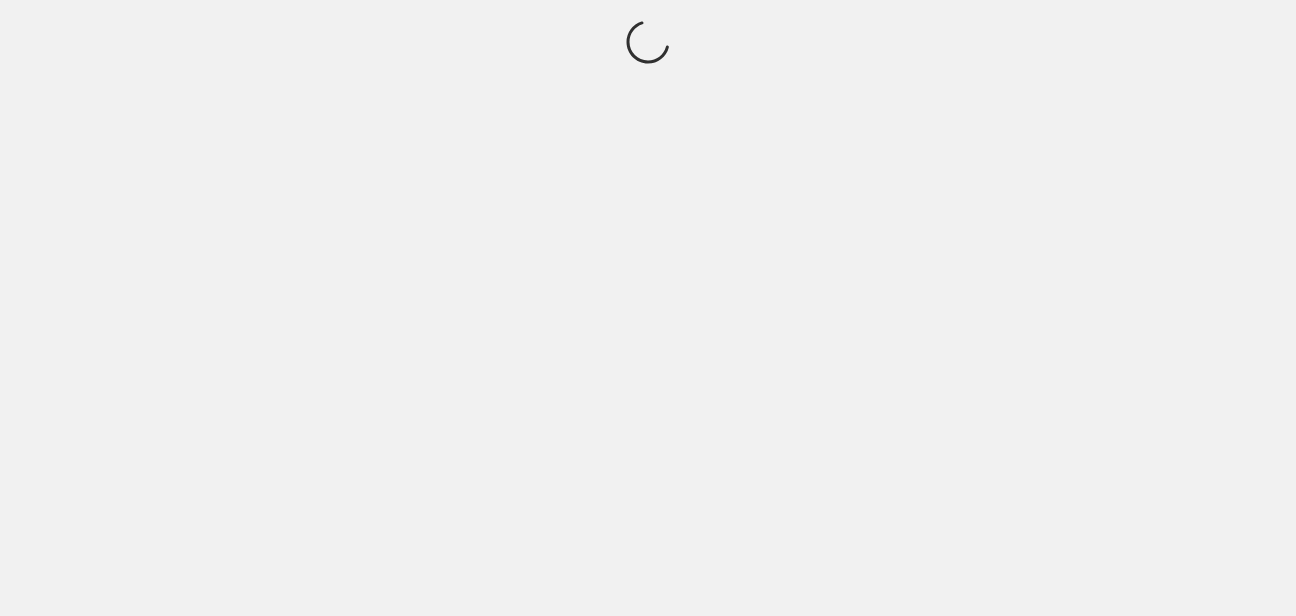 scroll, scrollTop: 0, scrollLeft: 0, axis: both 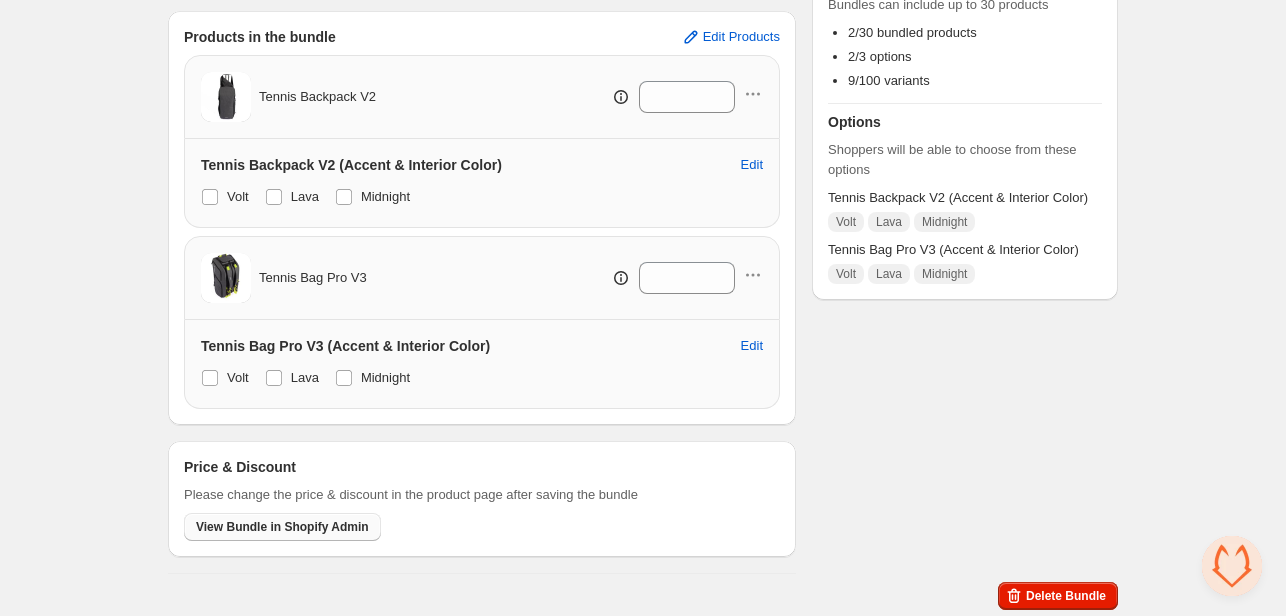 click on "View Bundle in Shopify Admin" at bounding box center [282, 527] 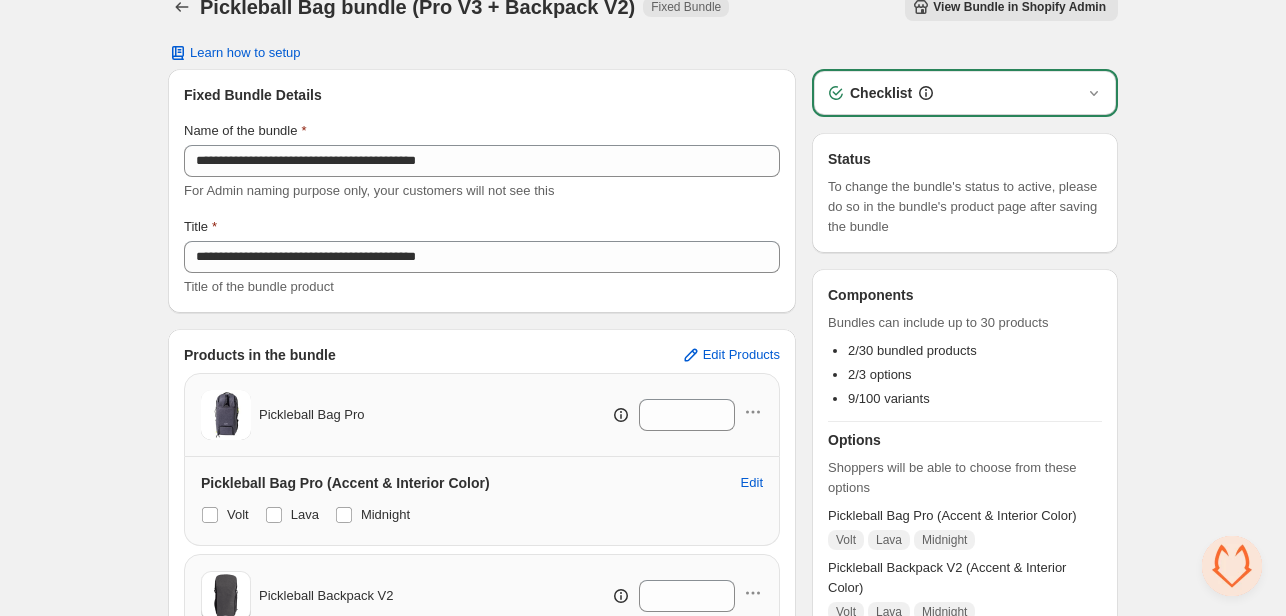 scroll, scrollTop: 0, scrollLeft: 0, axis: both 